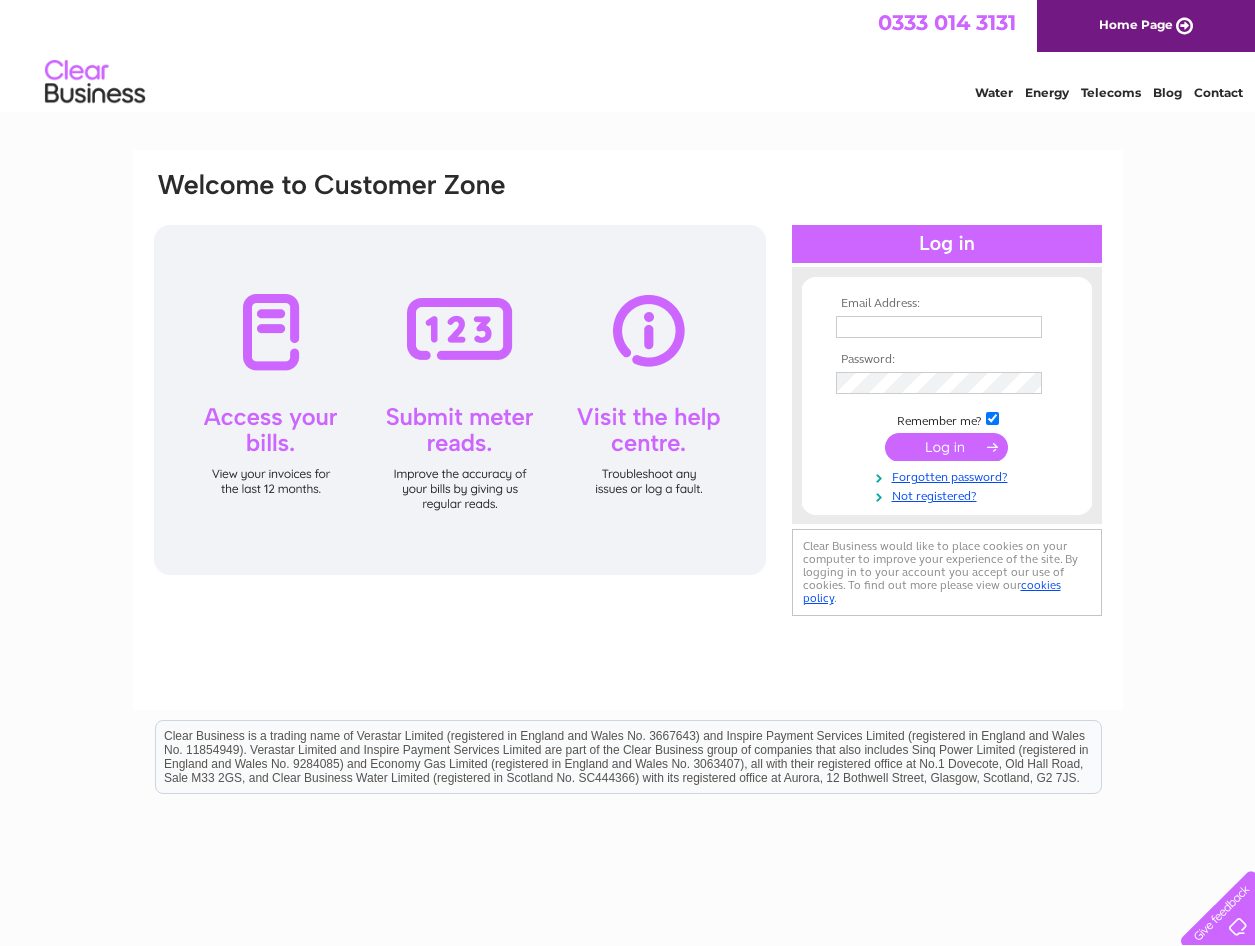 scroll, scrollTop: 0, scrollLeft: 0, axis: both 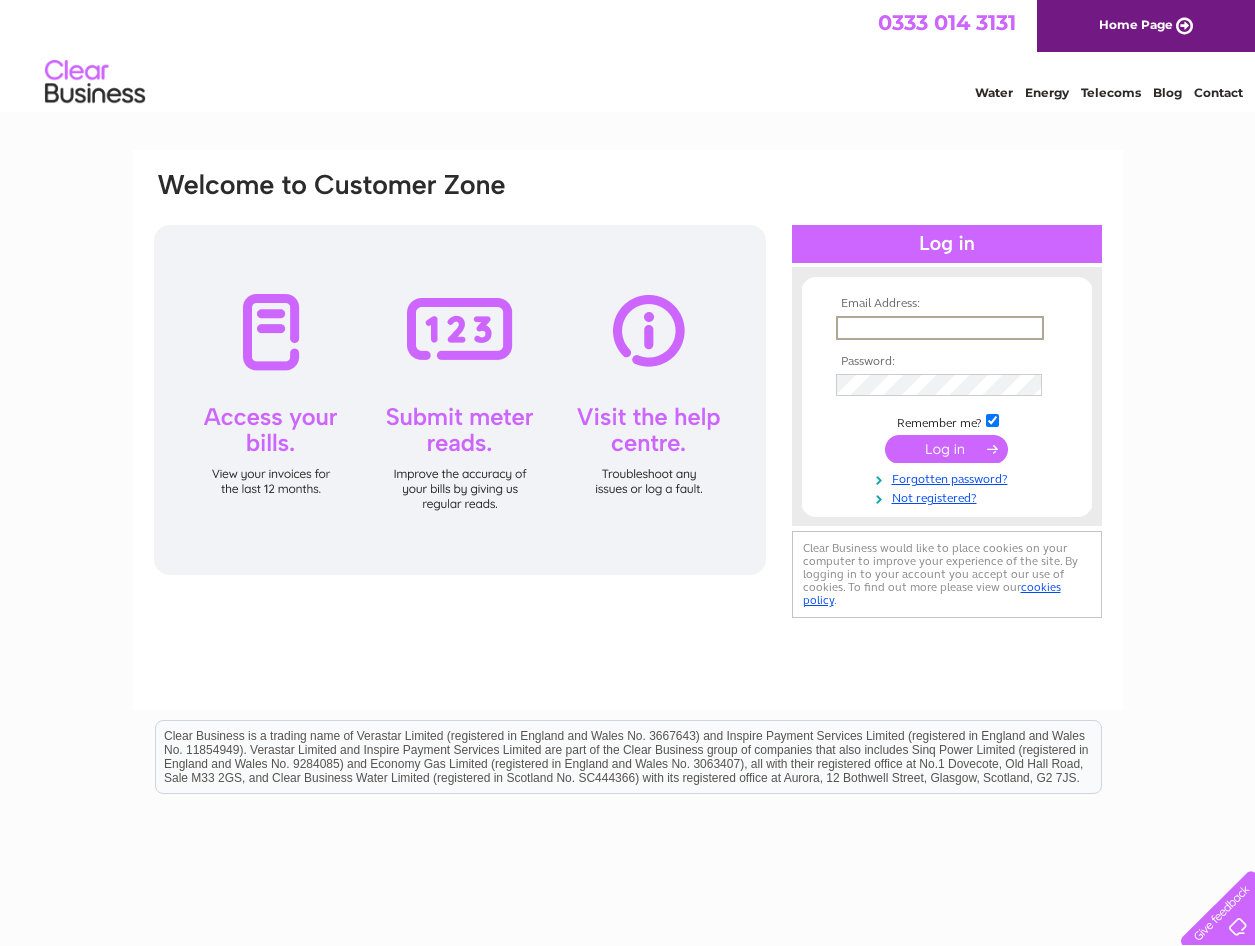 type on "info@maskameandtait.com" 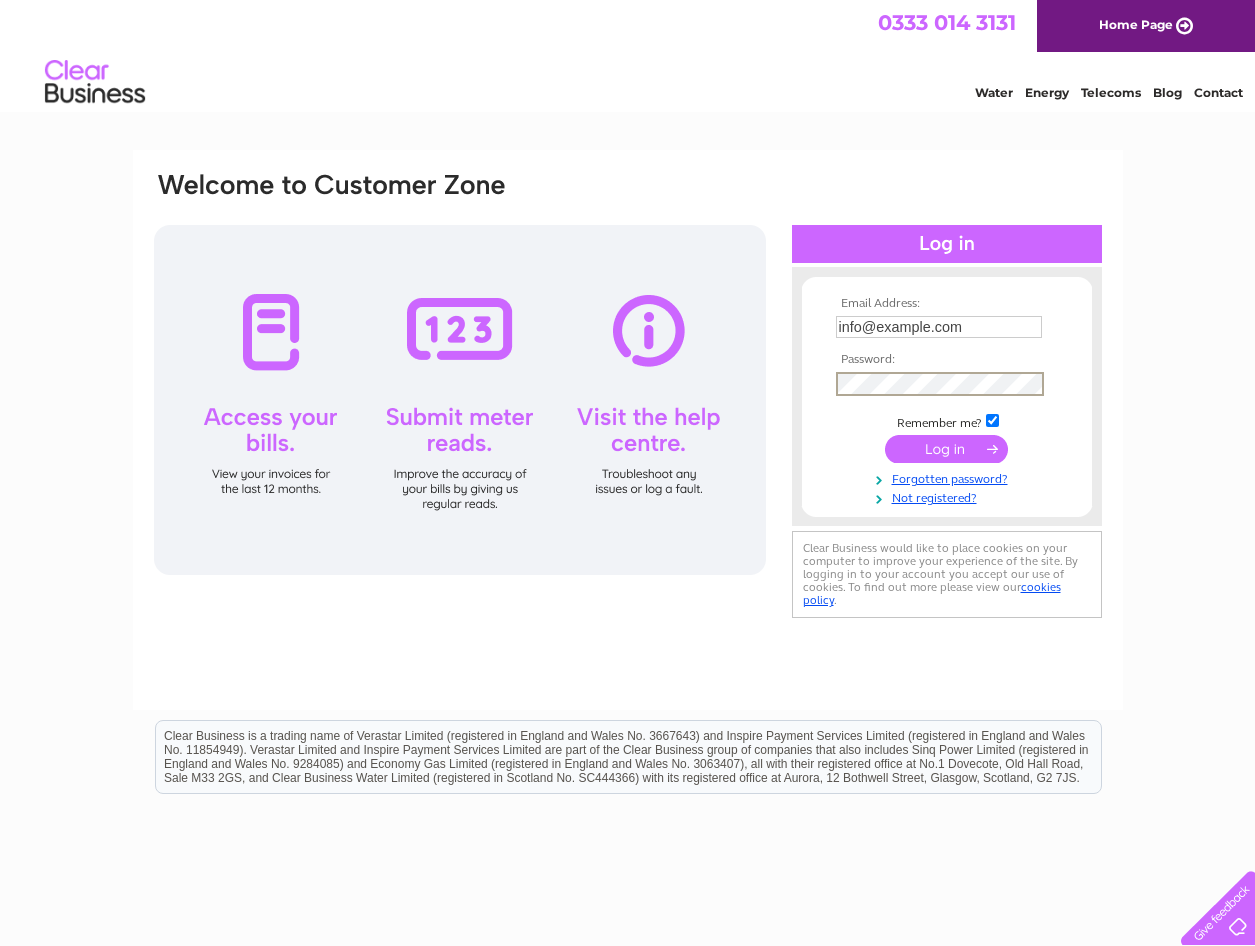 click on "Email Address:
info@maskameandtait.com
Password:" at bounding box center (947, 401) 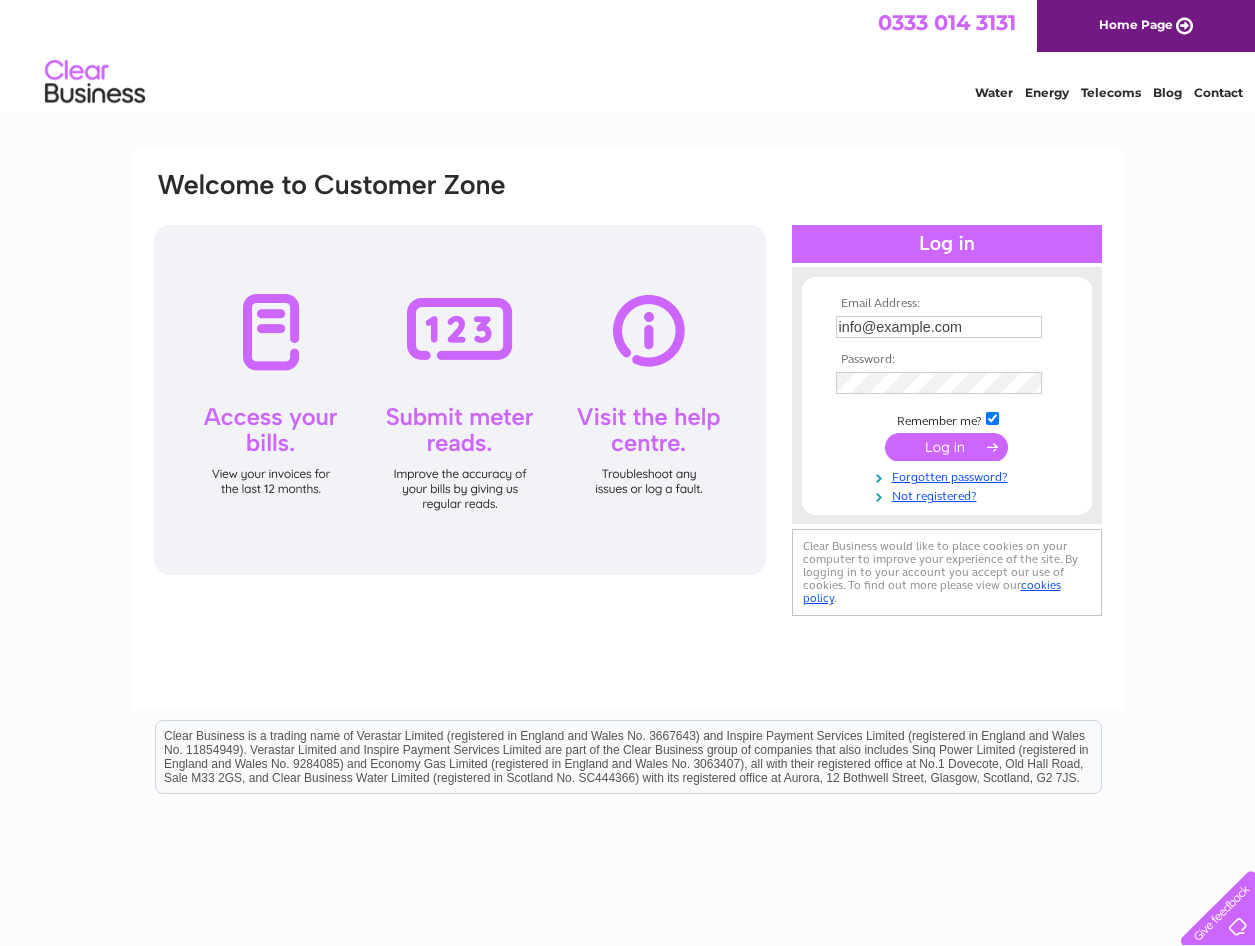 click at bounding box center (946, 447) 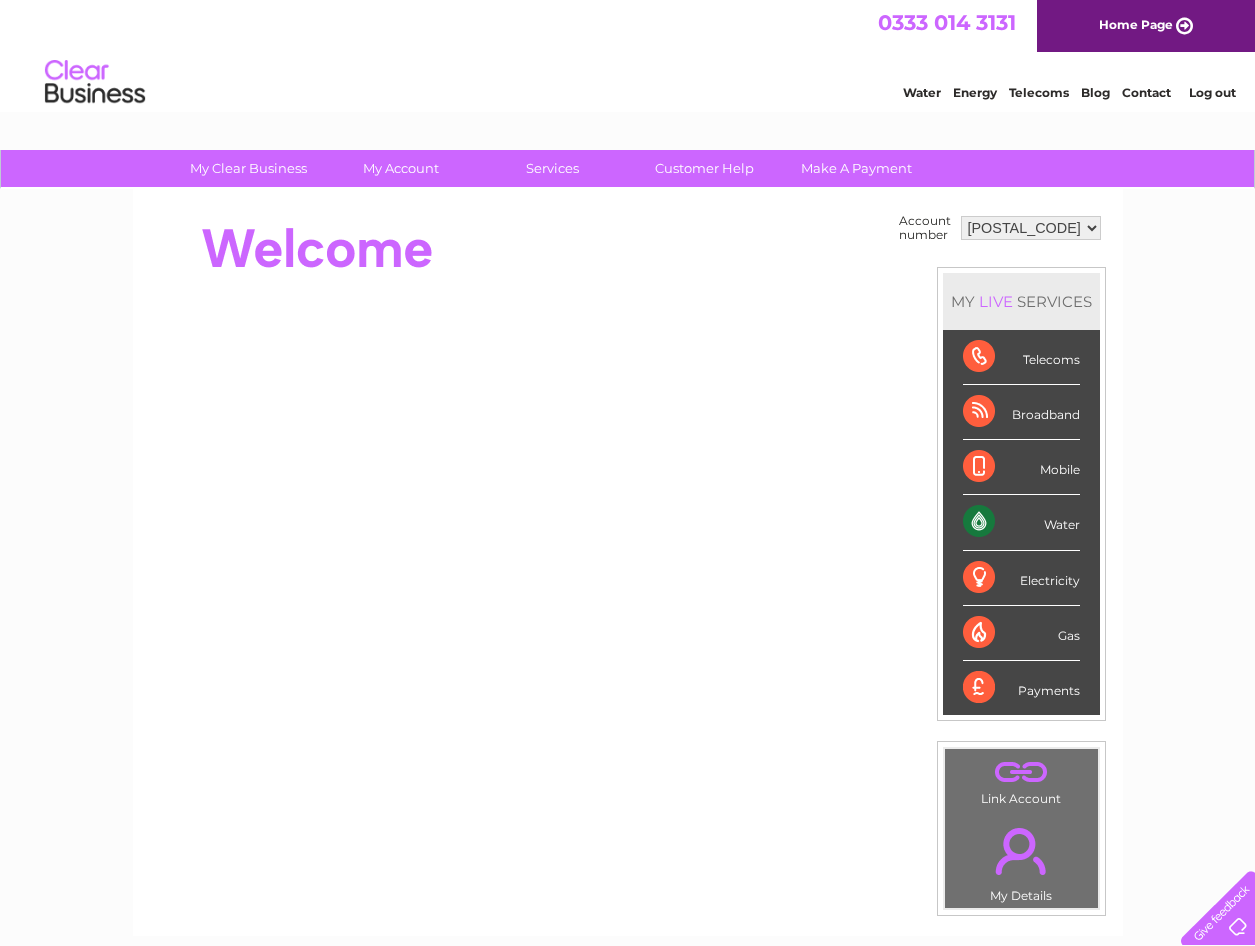 scroll, scrollTop: 0, scrollLeft: 0, axis: both 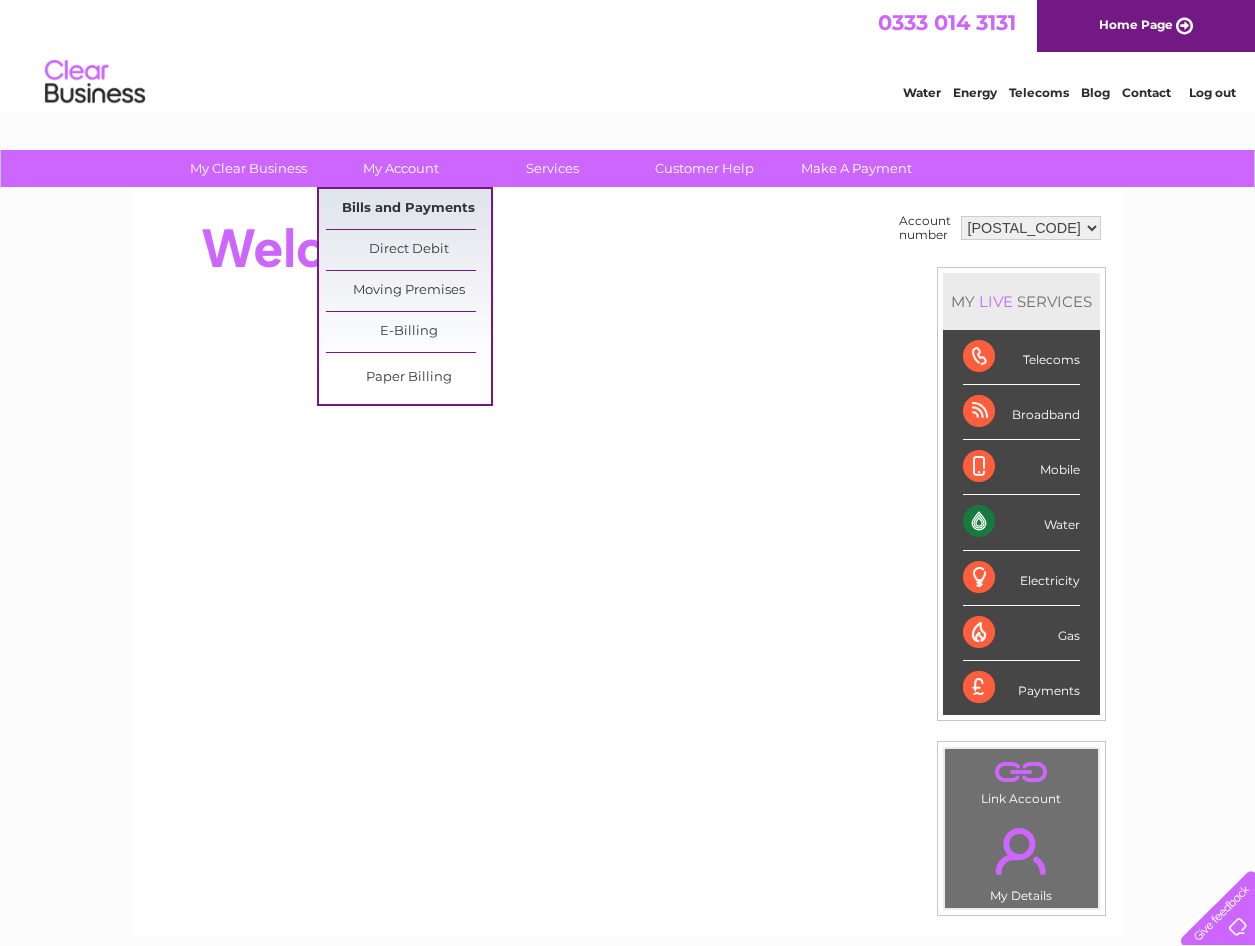 click on "Bills and Payments" at bounding box center (408, 209) 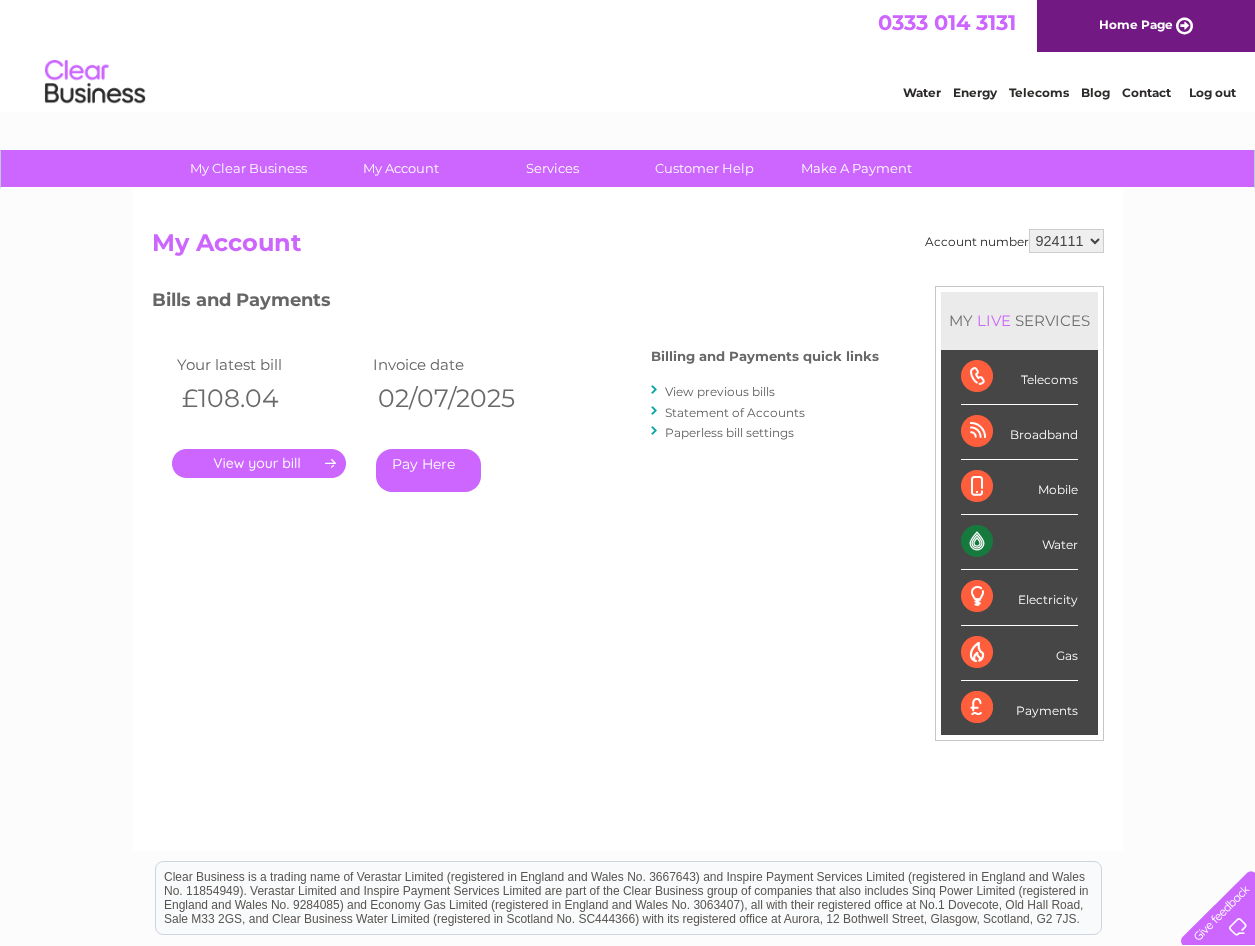 scroll, scrollTop: 0, scrollLeft: 0, axis: both 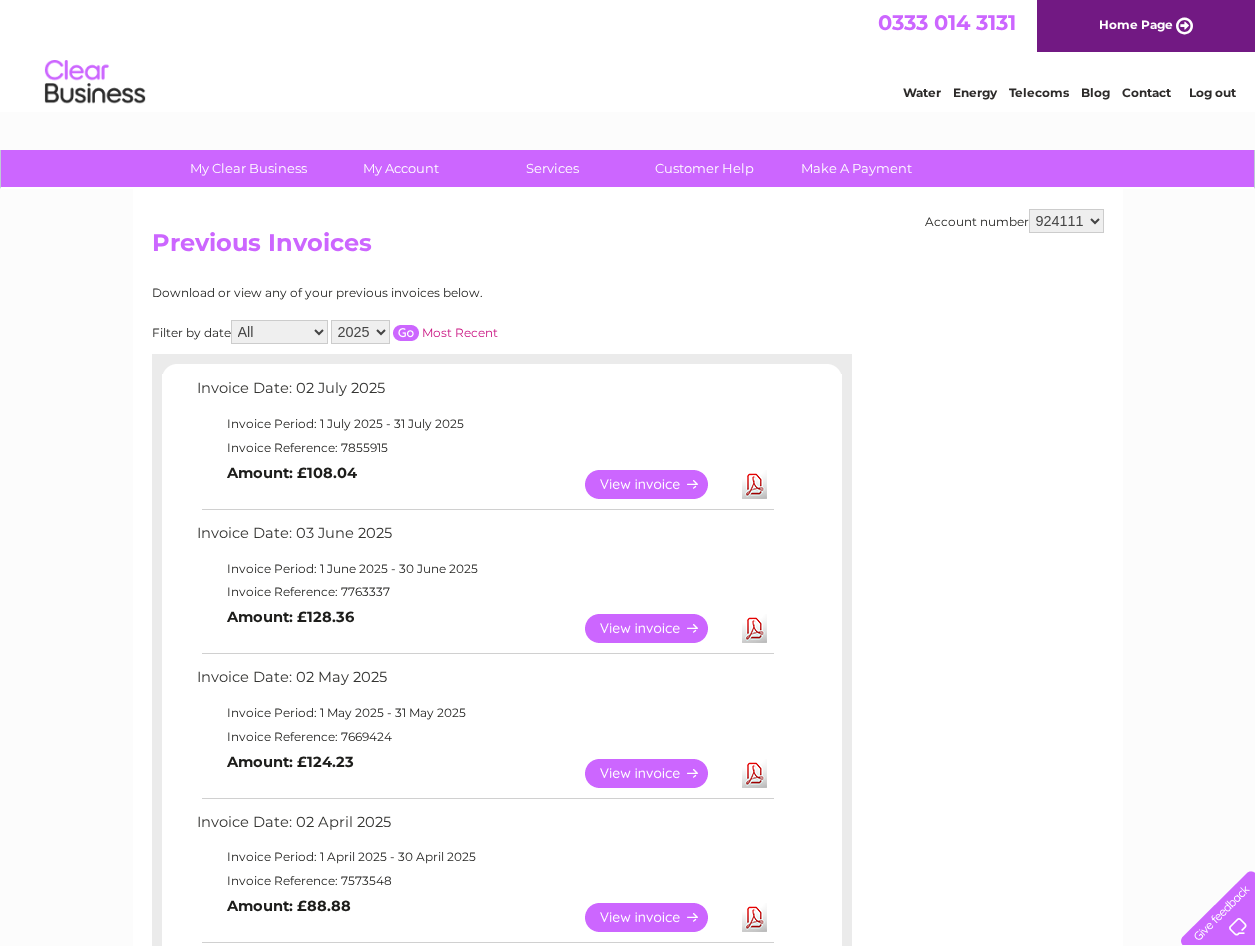 click on "View" at bounding box center [658, 484] 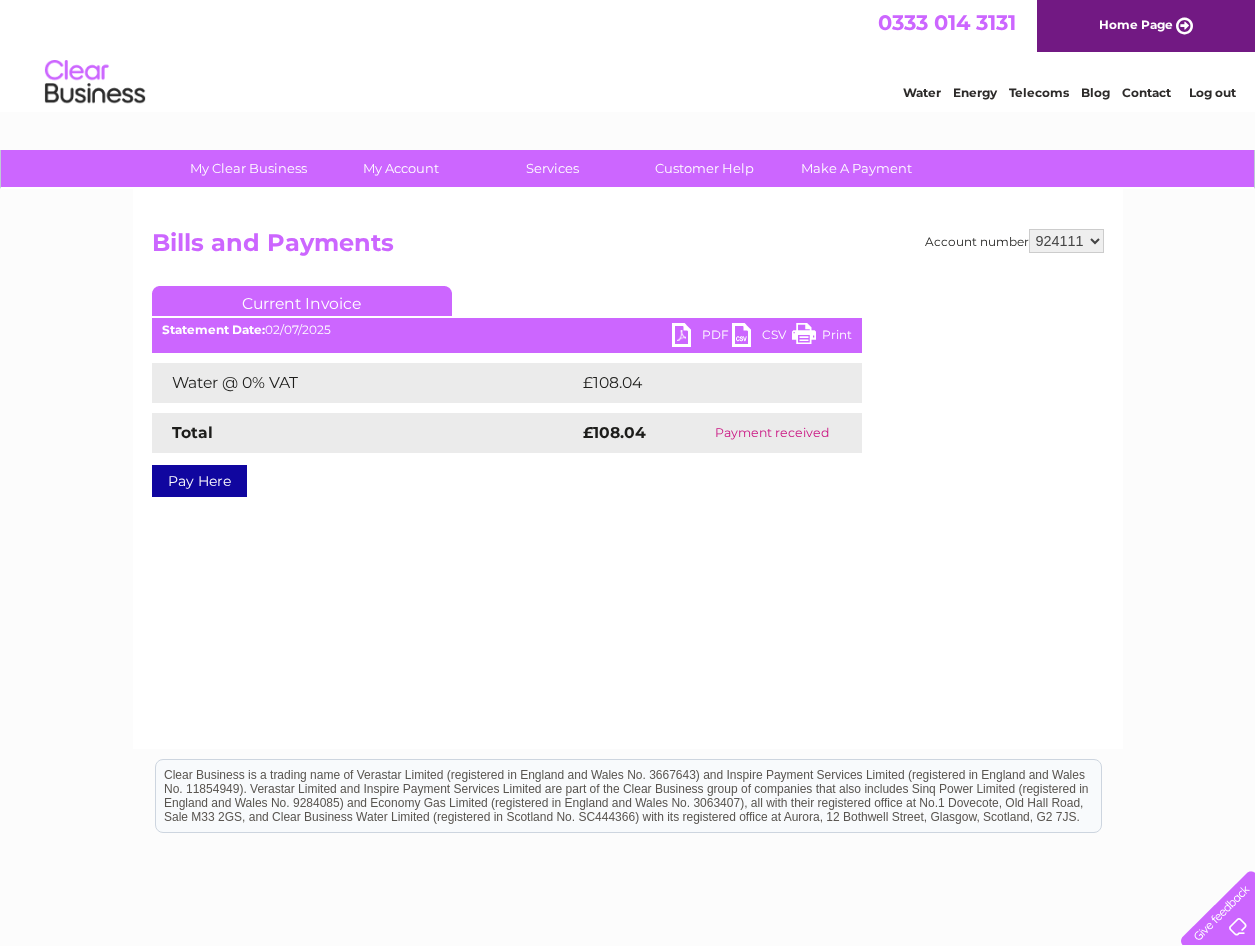 scroll, scrollTop: 0, scrollLeft: 0, axis: both 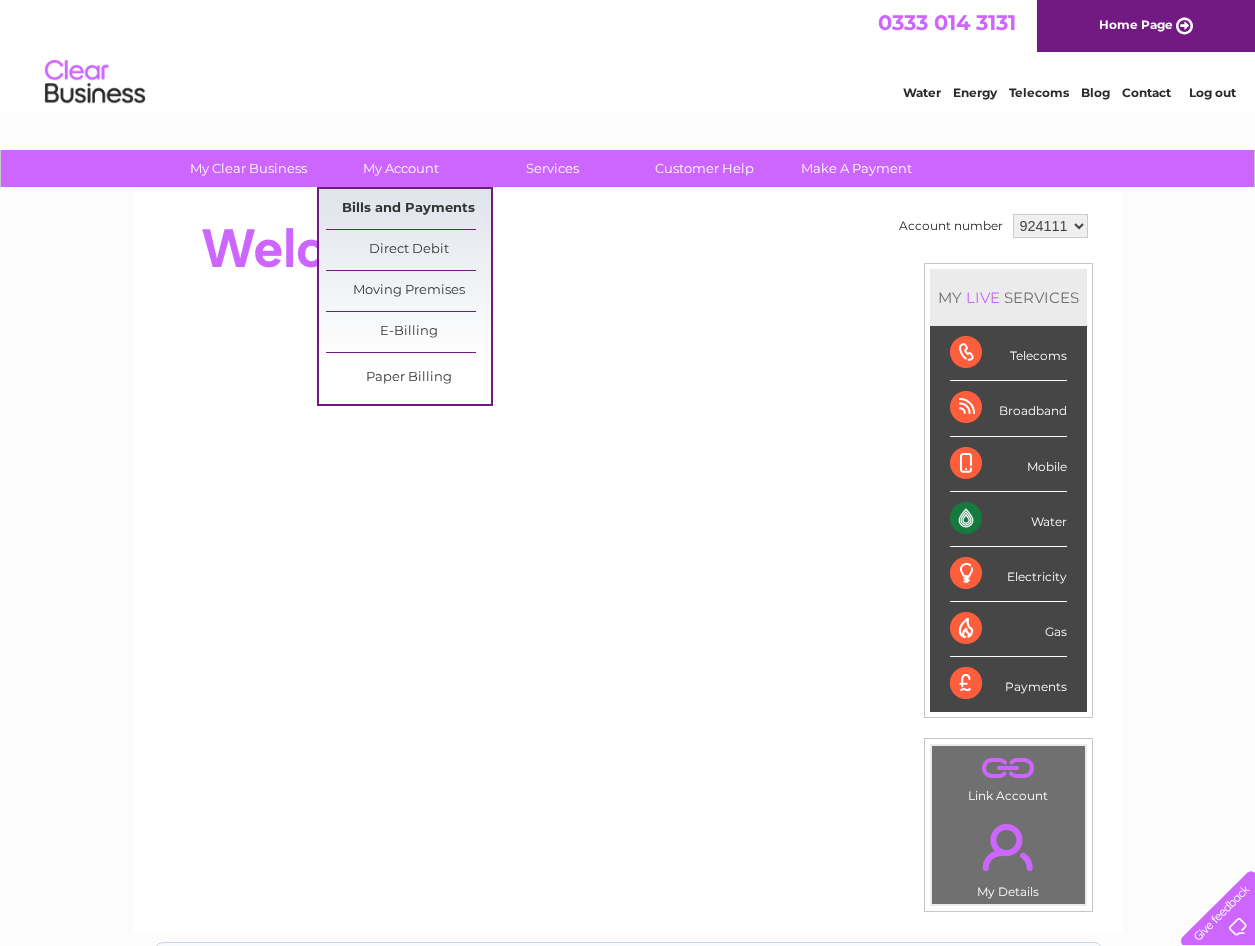 click on "Bills and Payments" at bounding box center [408, 209] 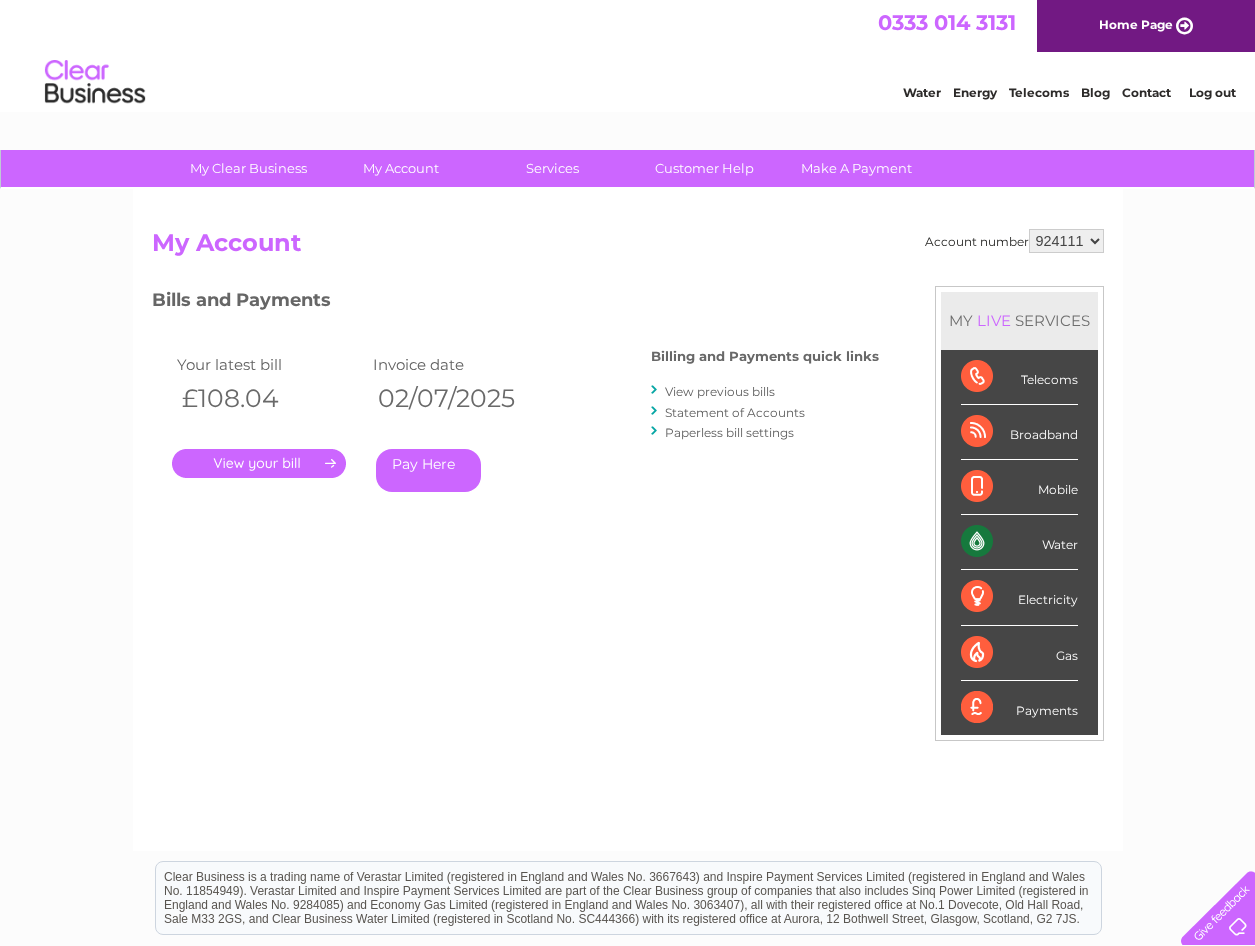 scroll, scrollTop: 0, scrollLeft: 0, axis: both 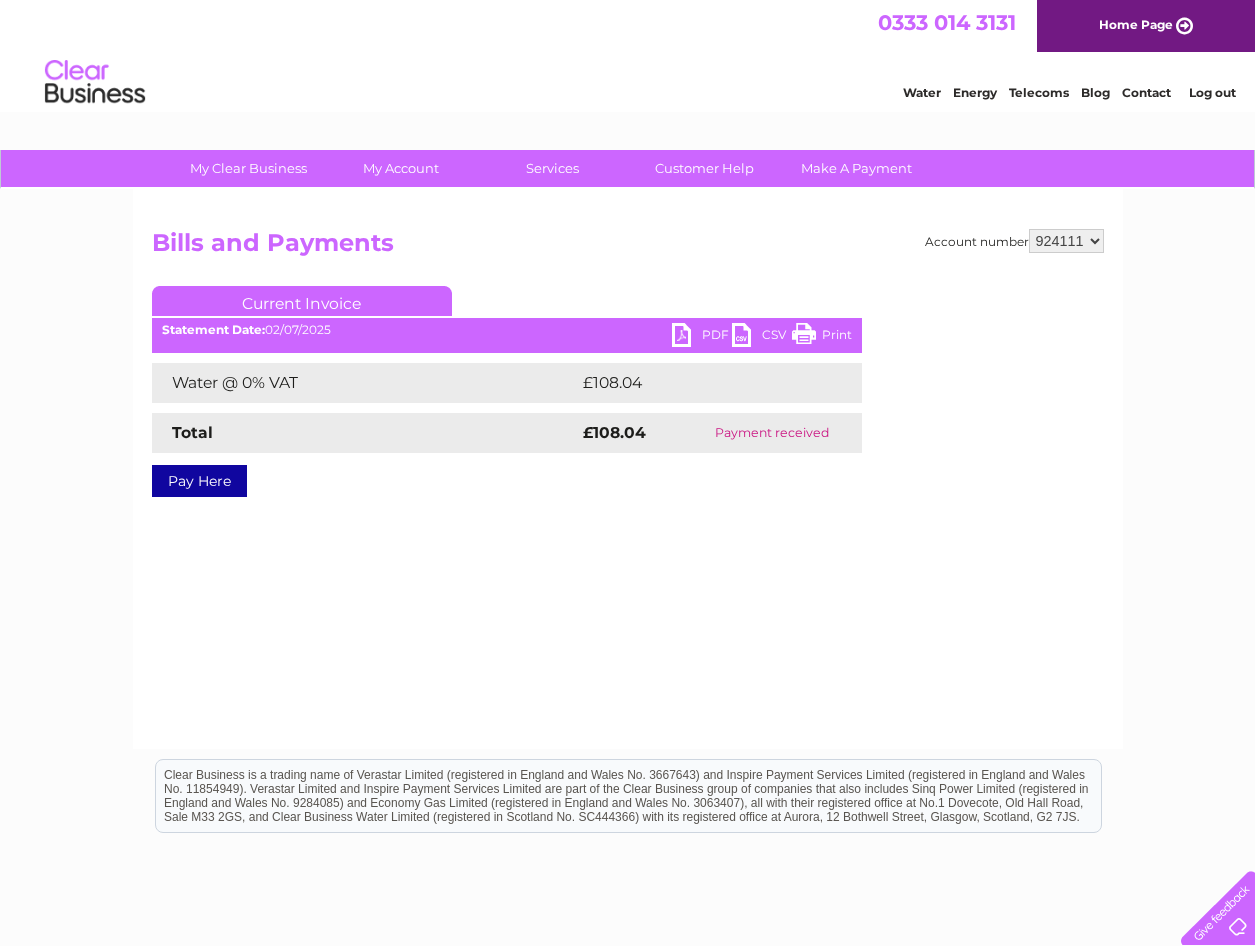 click on "PDF" at bounding box center [702, 337] 